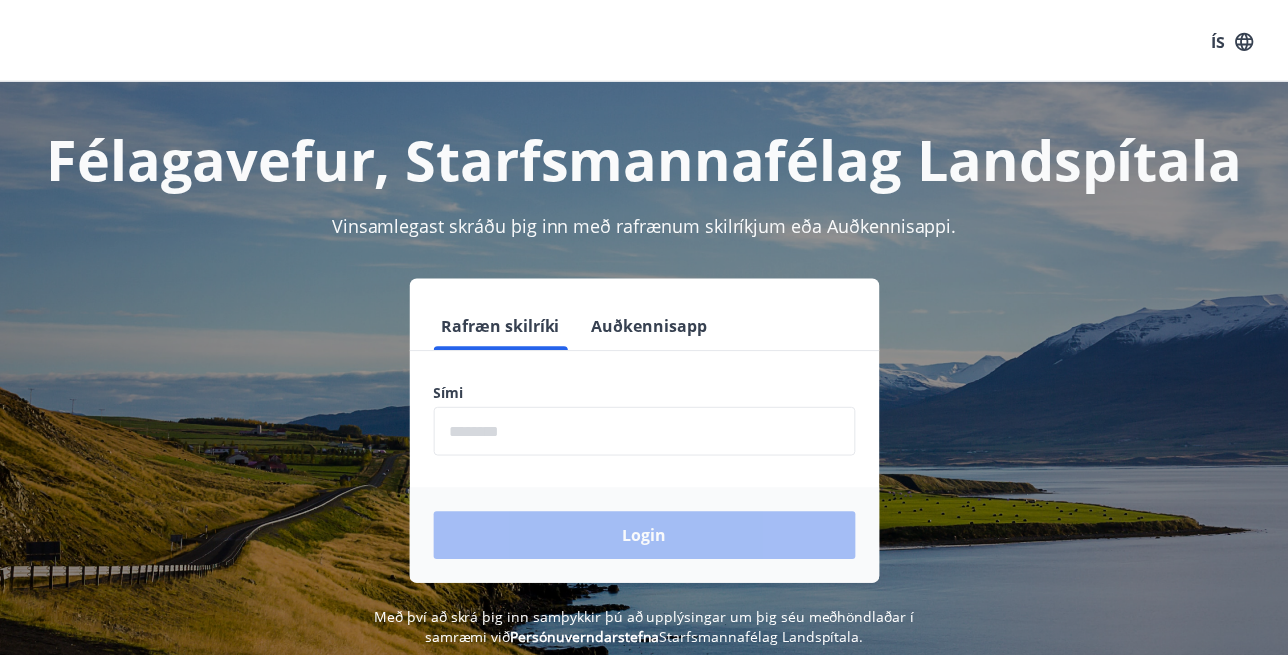 scroll, scrollTop: 0, scrollLeft: 0, axis: both 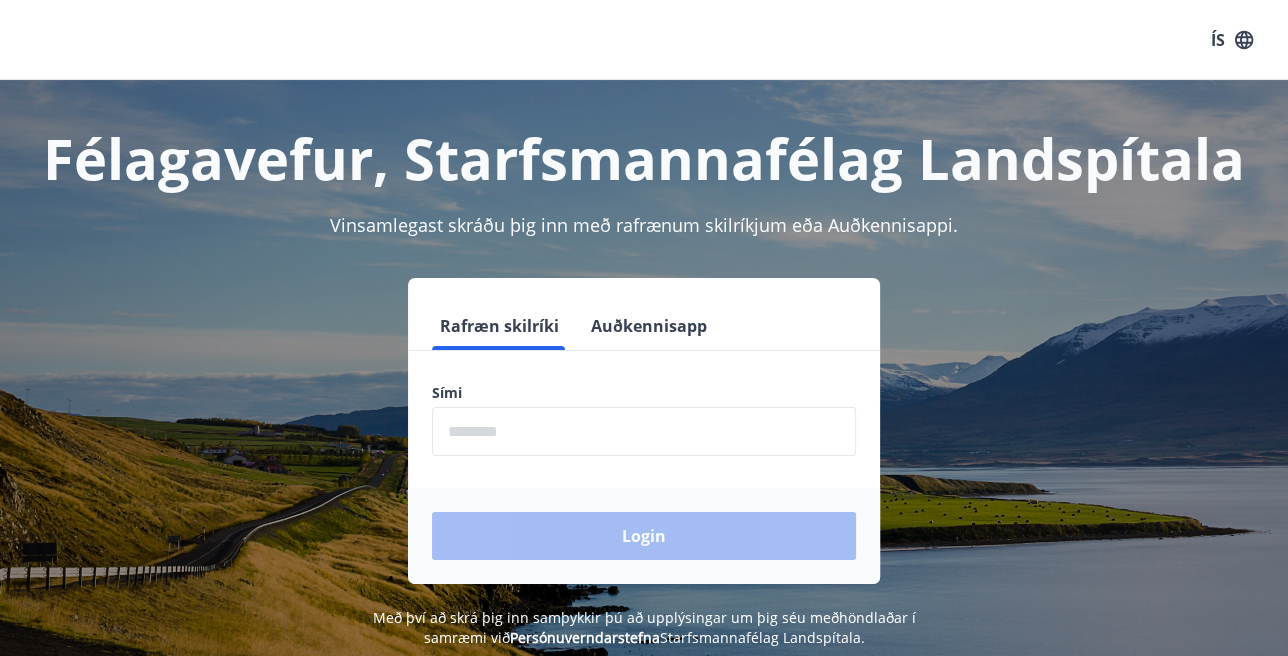click at bounding box center [644, 431] 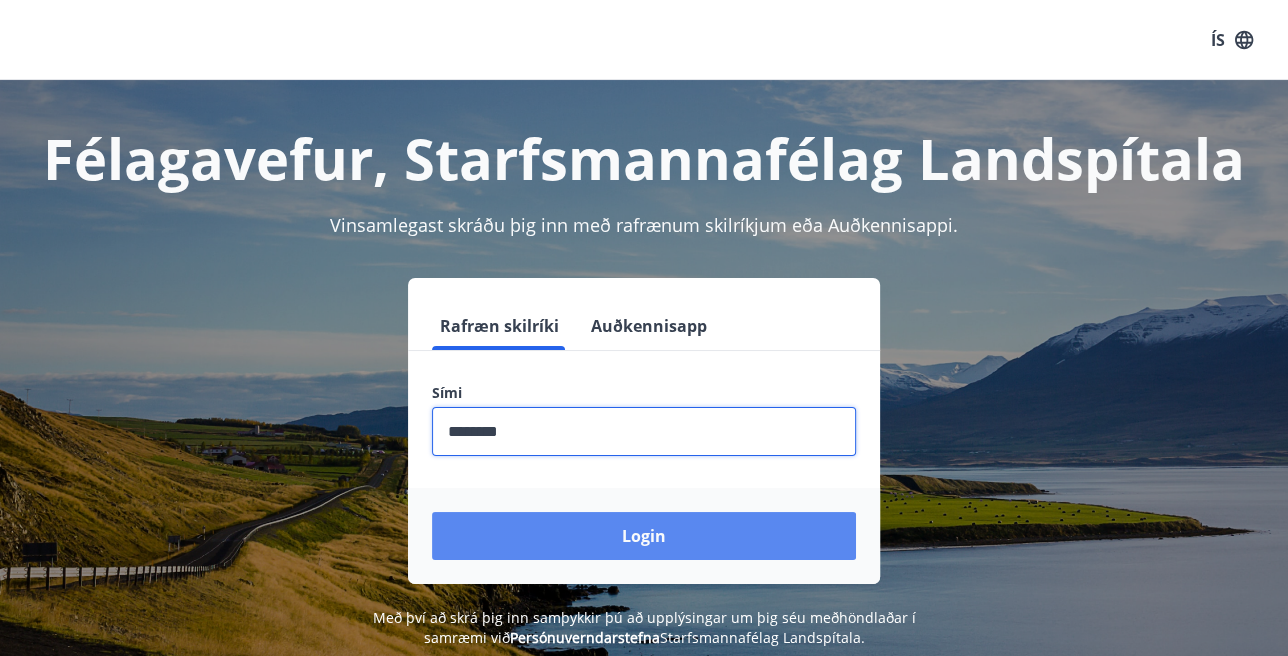 type on "********" 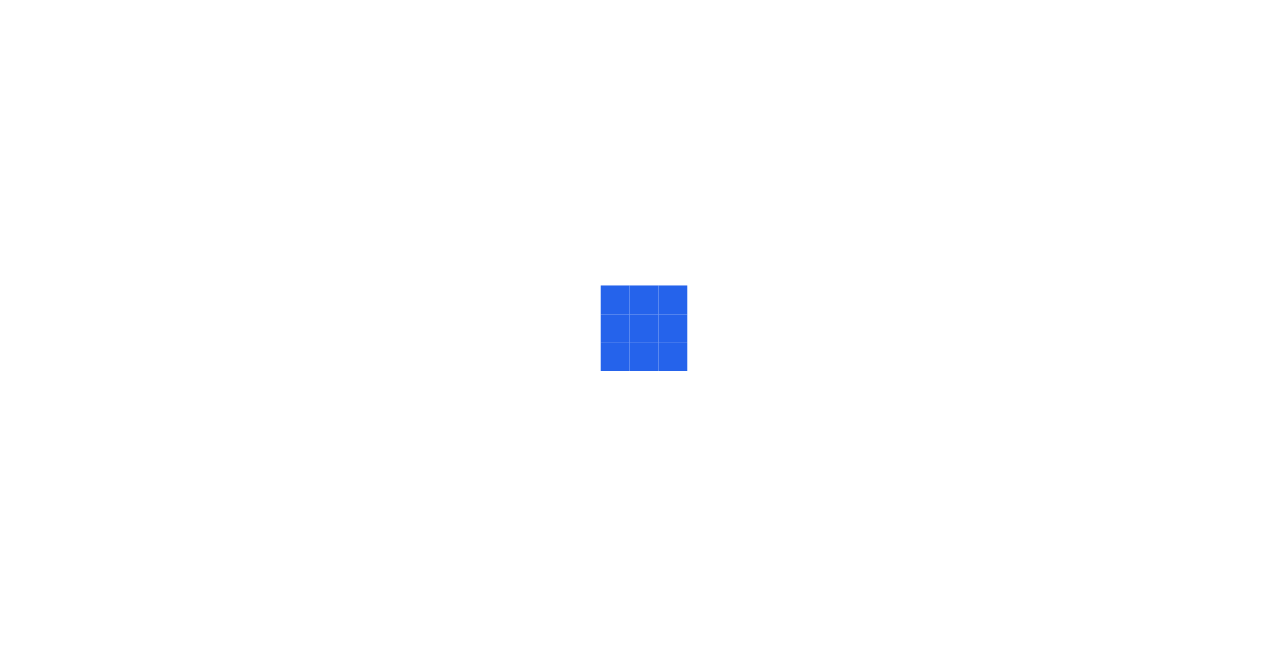 scroll, scrollTop: 0, scrollLeft: 0, axis: both 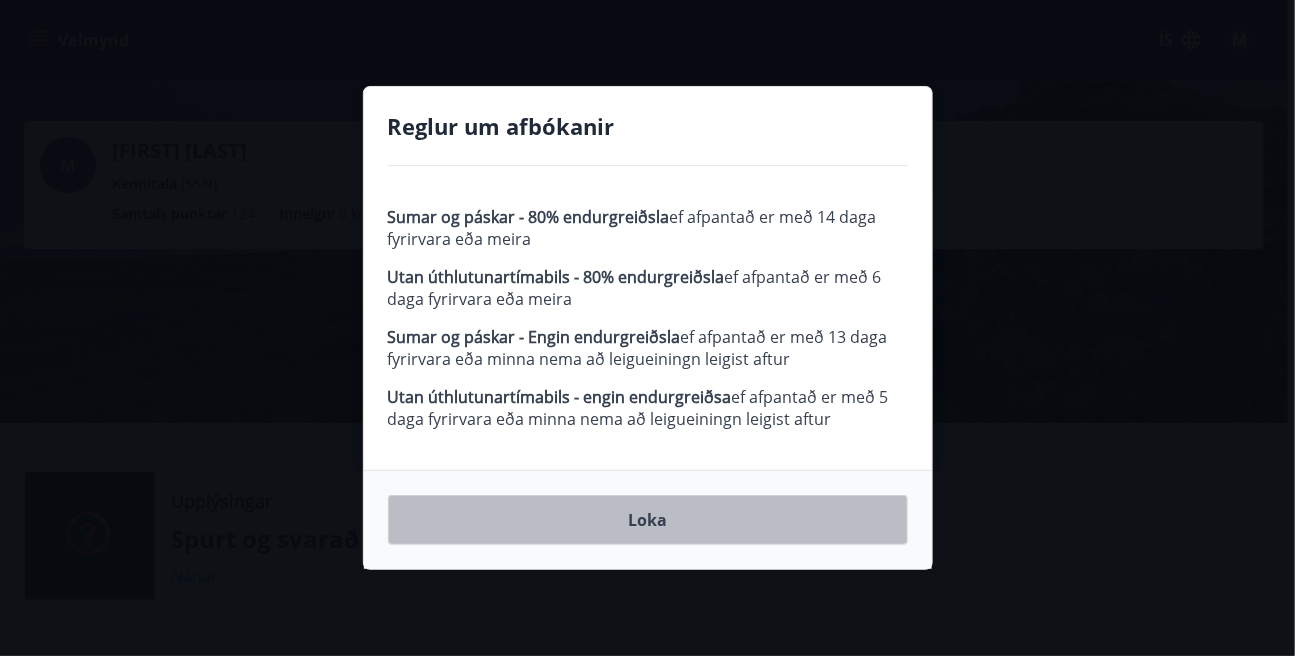 click on "Loka" at bounding box center [648, 520] 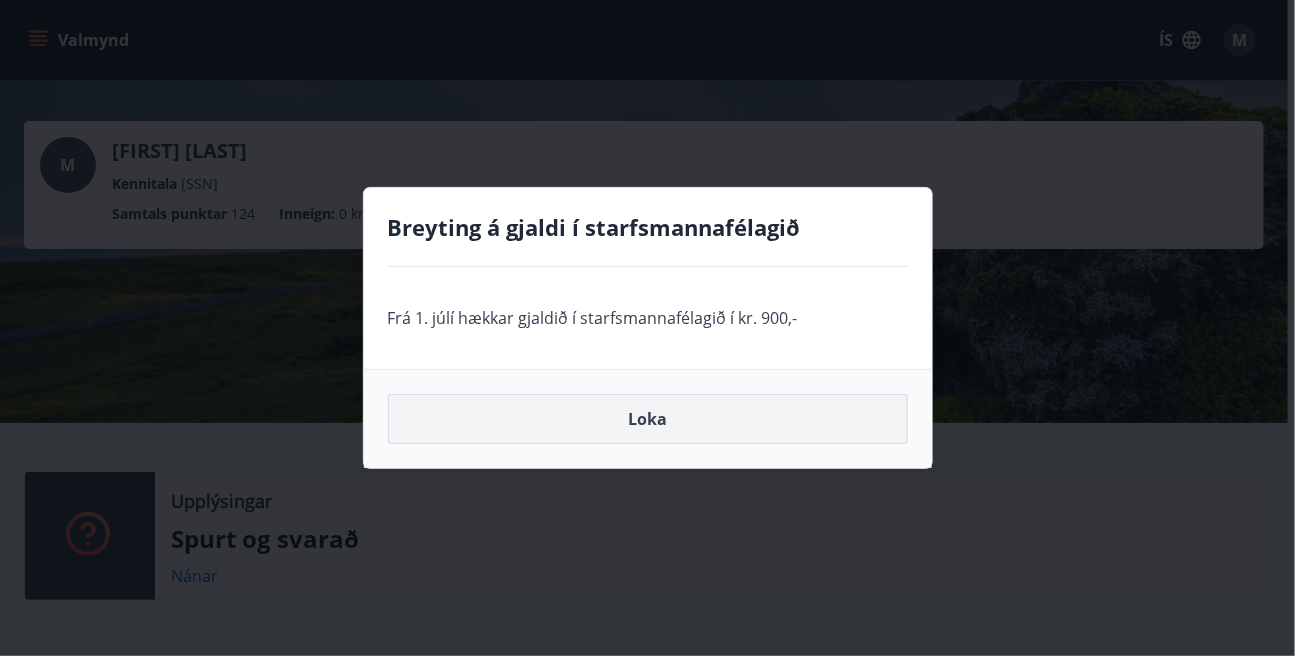 click on "Loka" at bounding box center (648, 419) 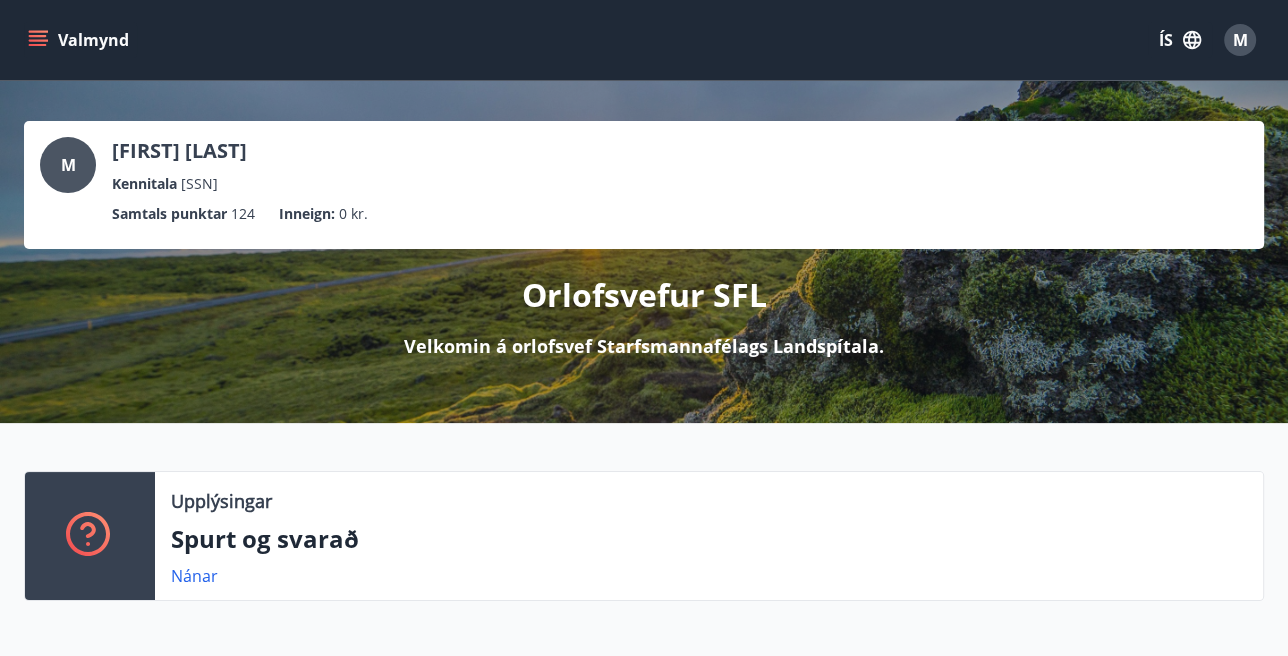 click on "Valmynd" at bounding box center [80, 40] 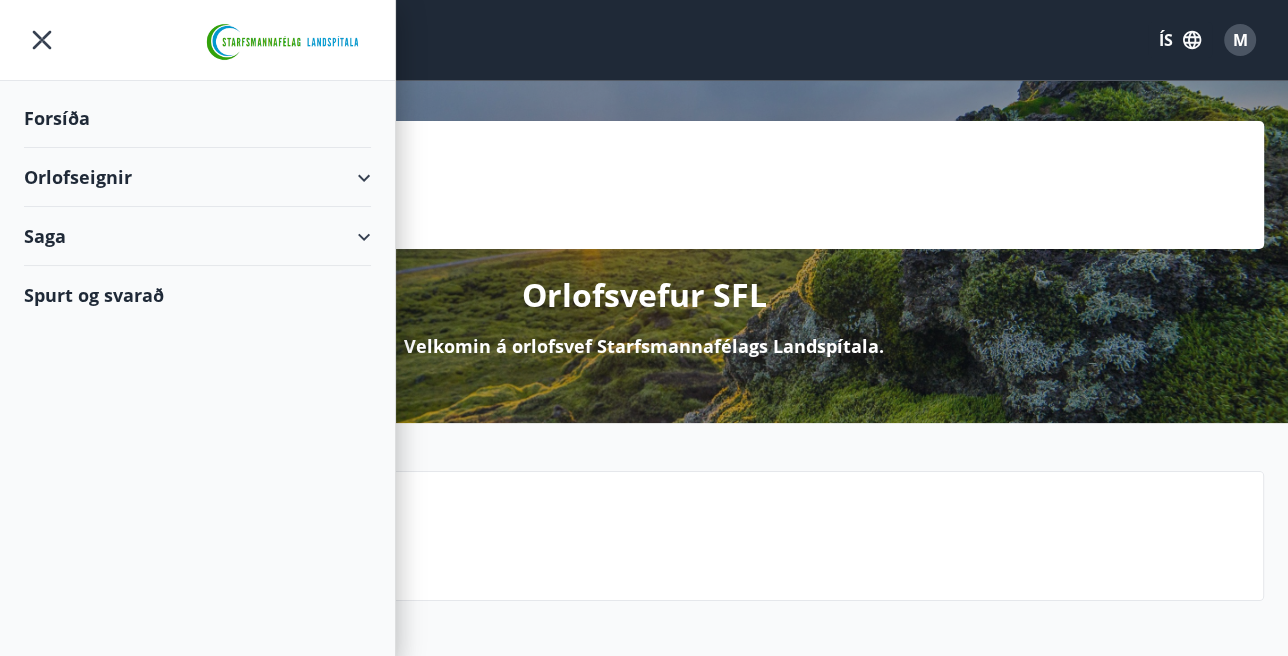 click on "Orlofseignir" at bounding box center [197, 177] 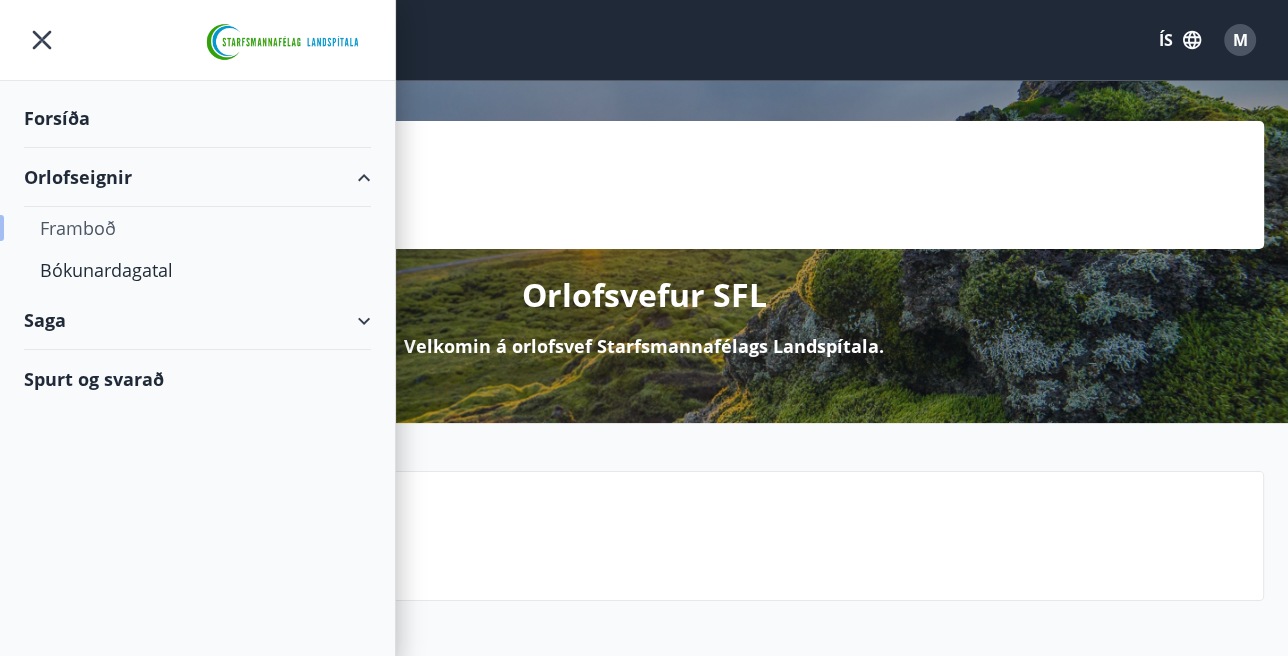 click on "Framboð" at bounding box center [197, 228] 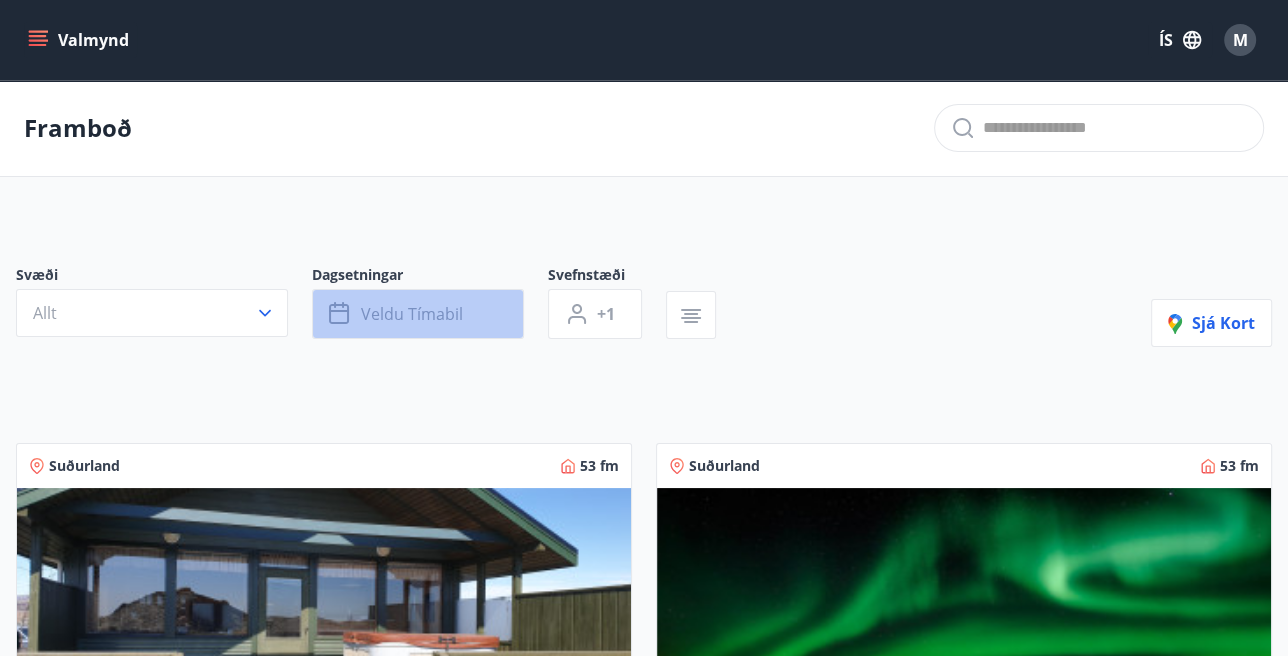 click on "Veldu tímabil" at bounding box center [418, 314] 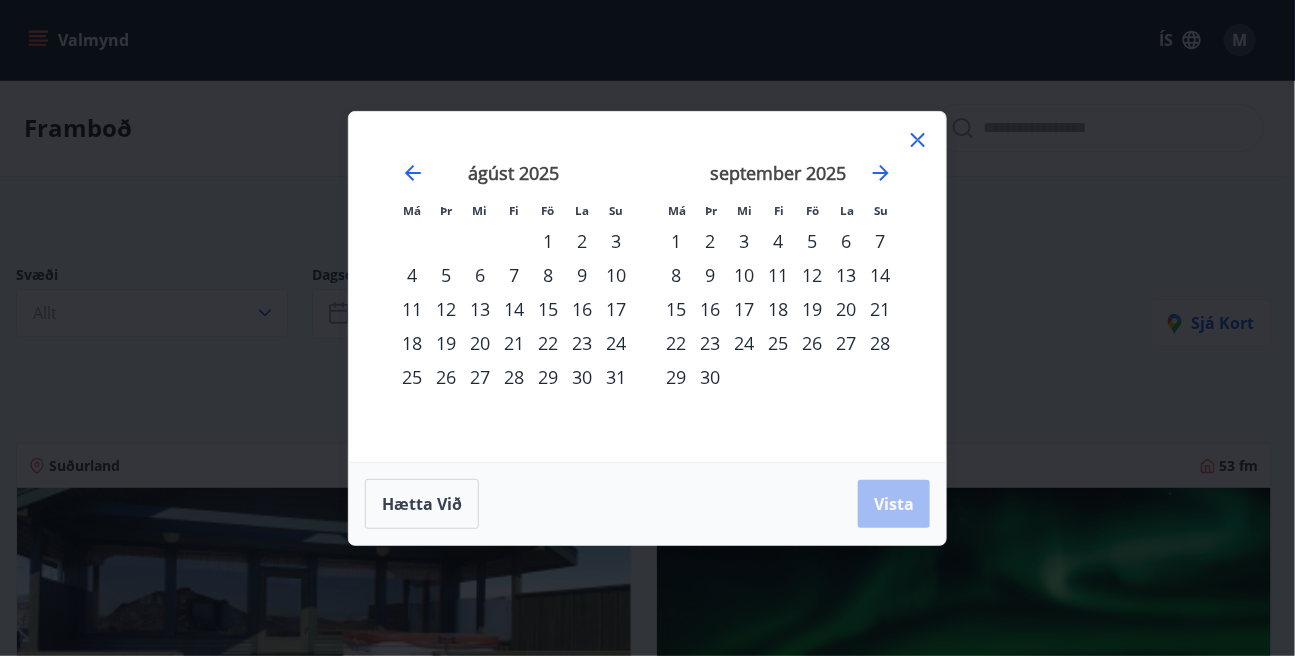 click on "8" at bounding box center (548, 275) 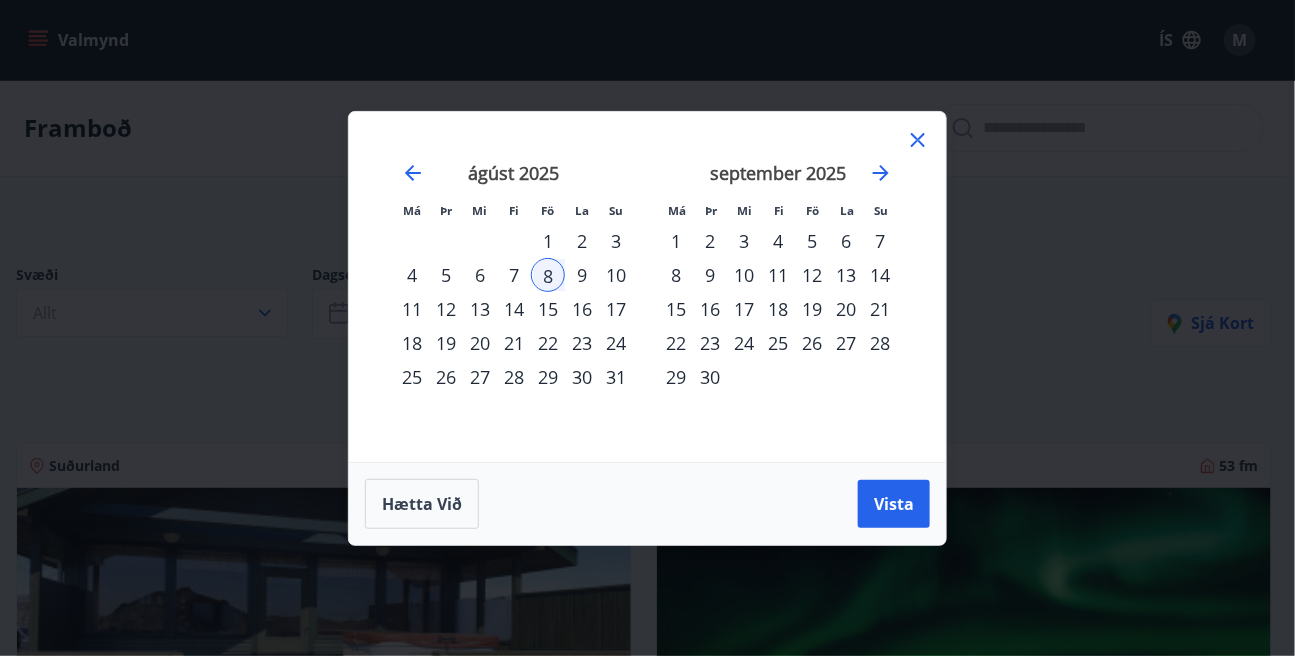 click on "10" at bounding box center [616, 275] 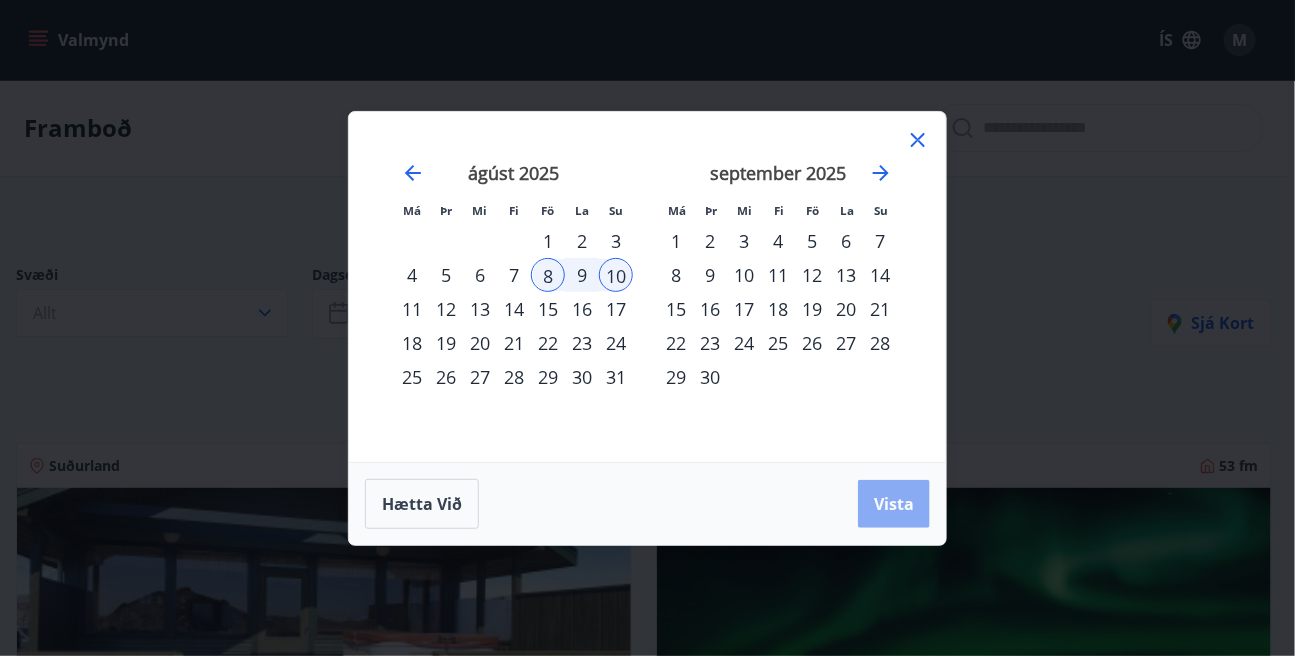 click on "Vista" at bounding box center [894, 504] 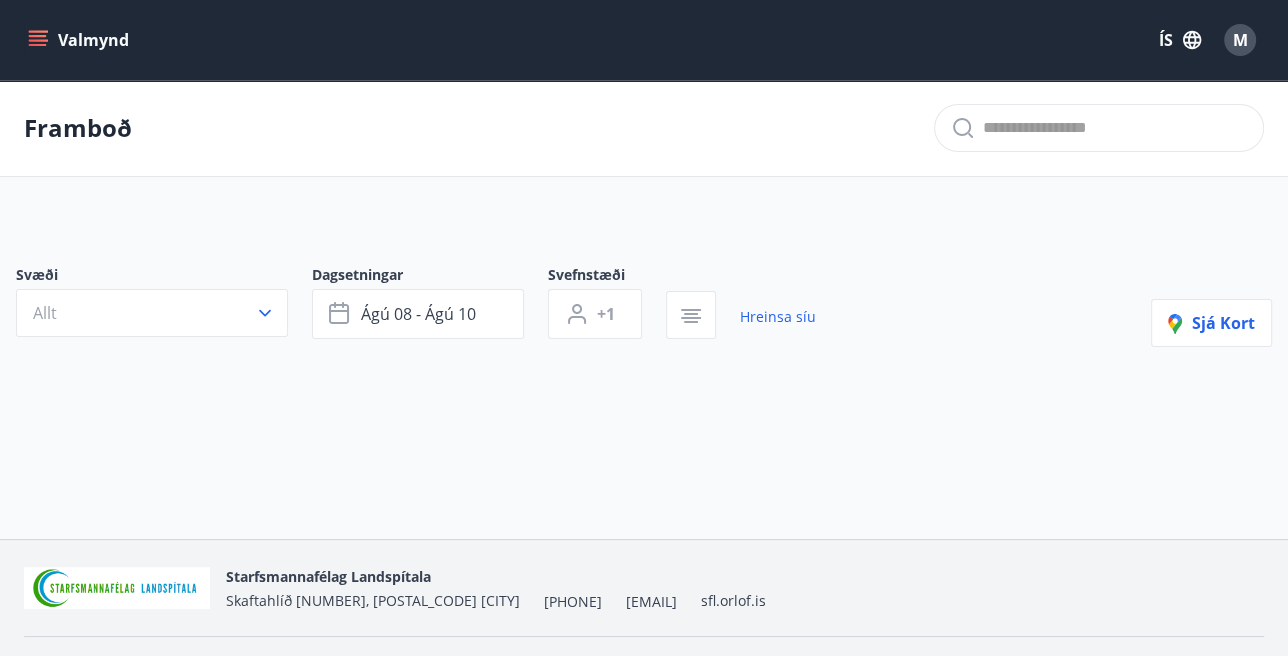 scroll, scrollTop: 47, scrollLeft: 0, axis: vertical 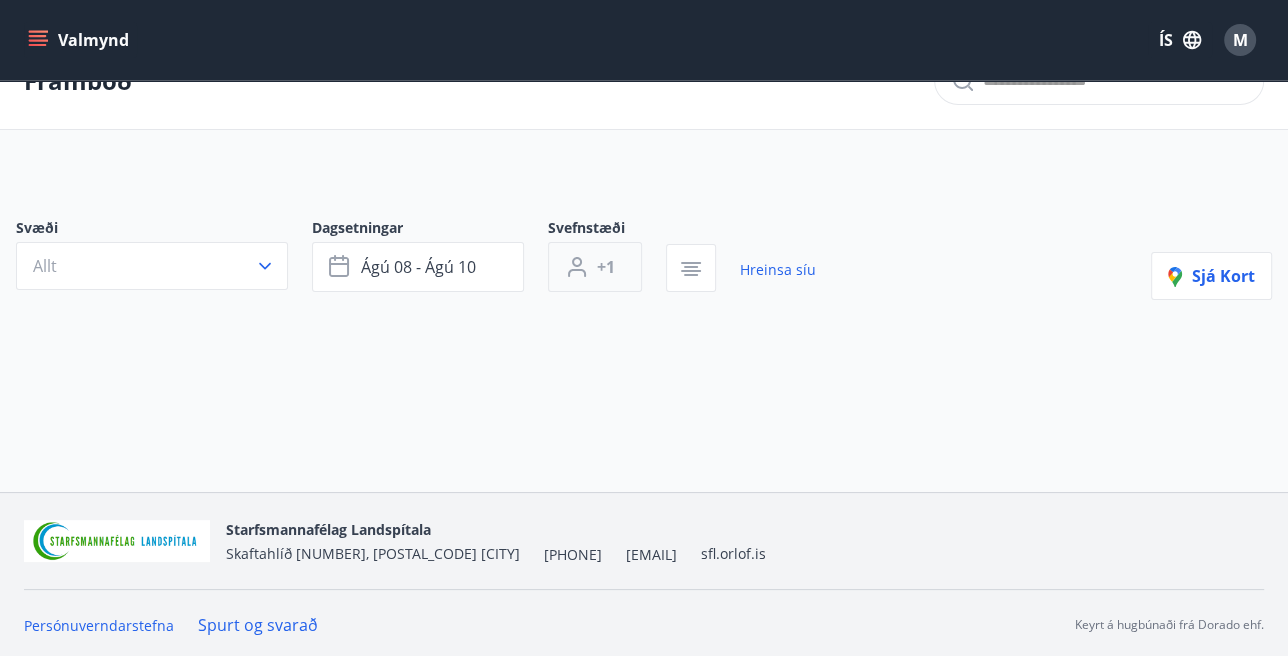 click on "+1" at bounding box center (595, 267) 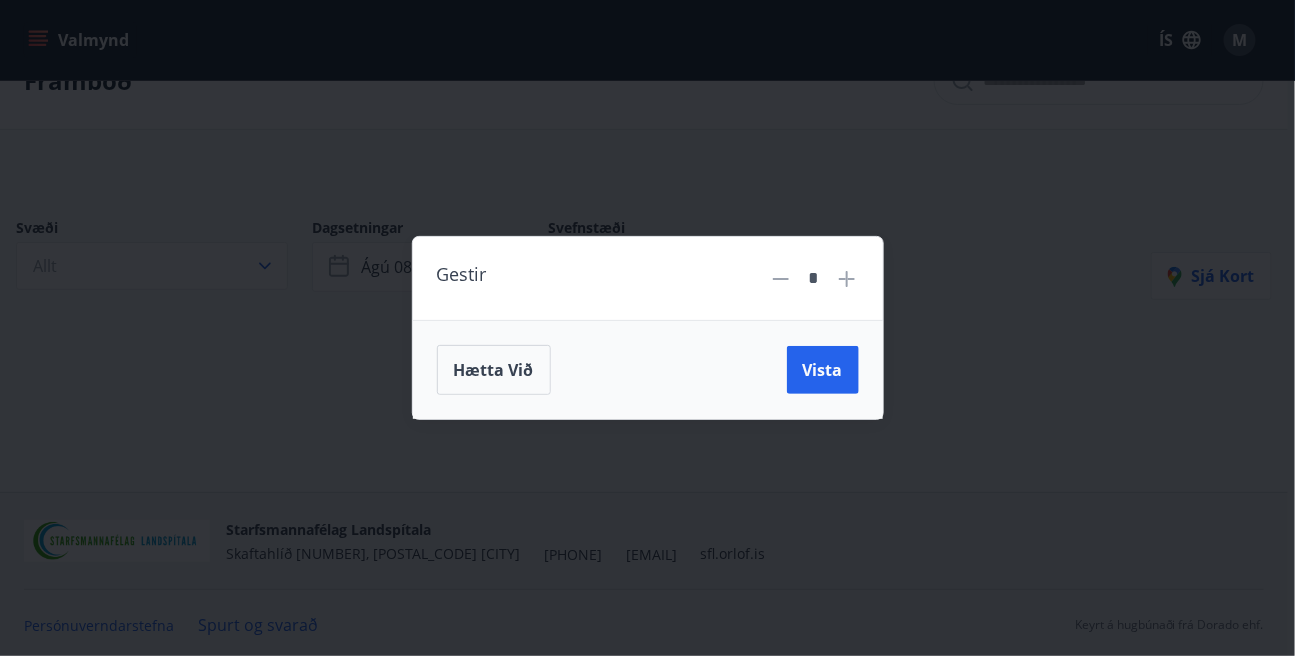 click 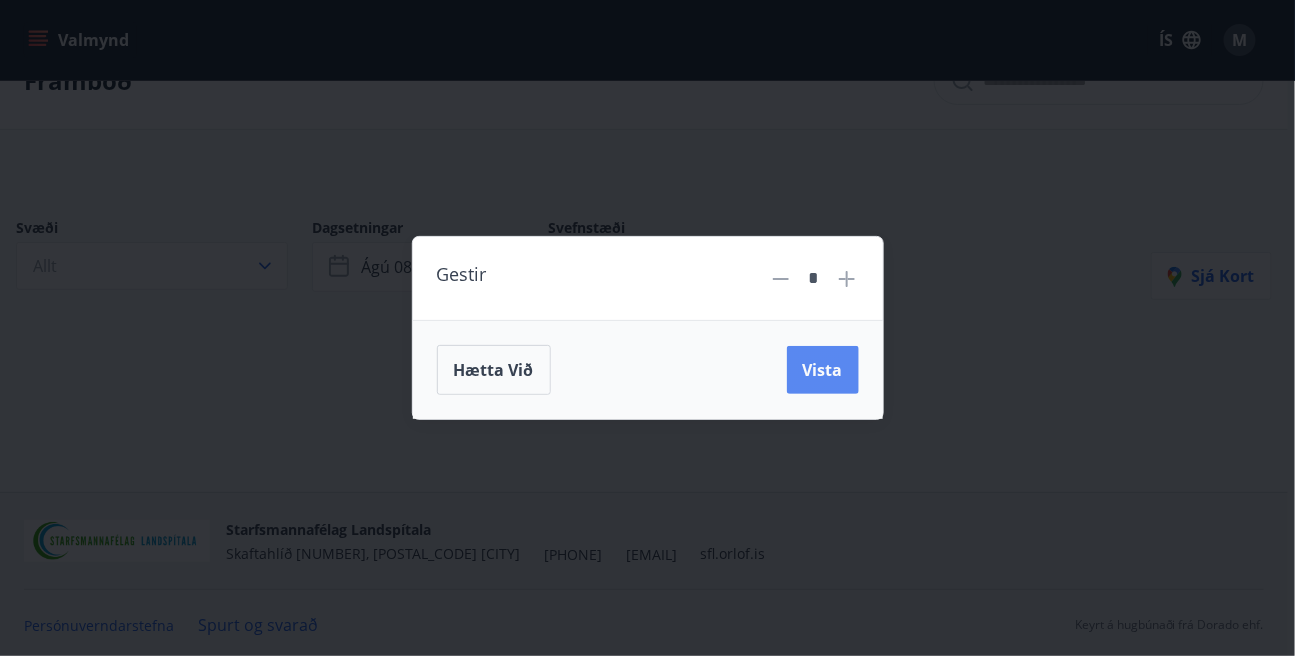 click on "Vista" at bounding box center (823, 370) 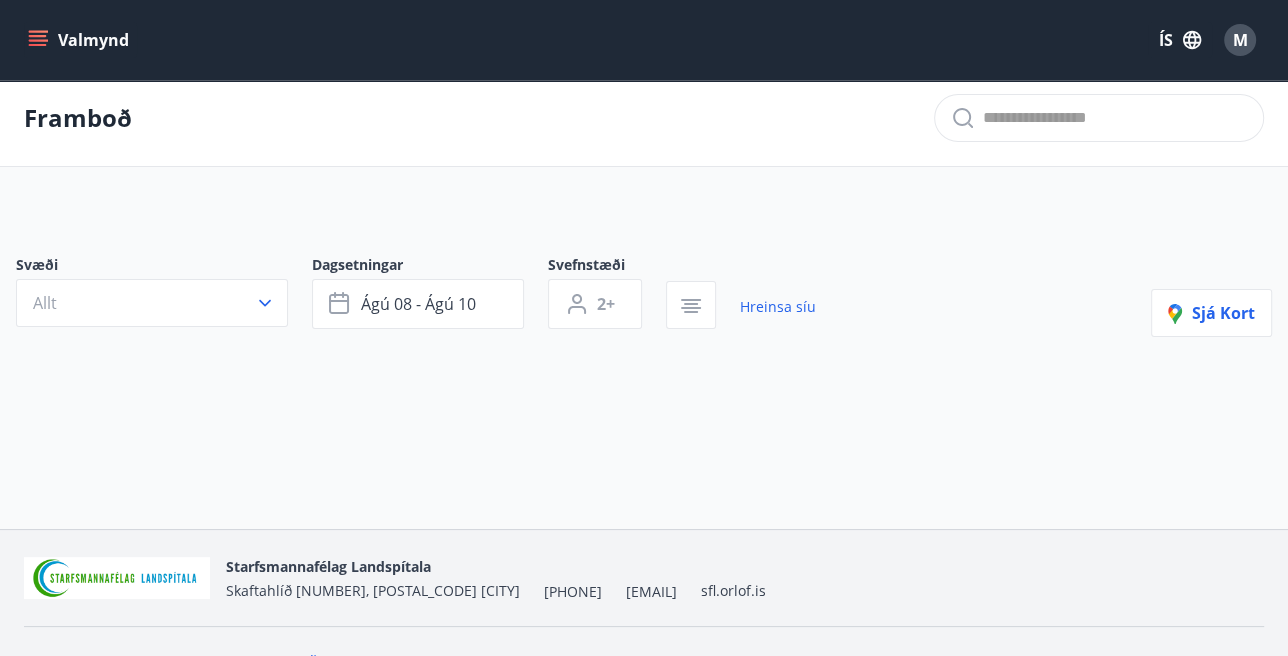 scroll, scrollTop: 0, scrollLeft: 0, axis: both 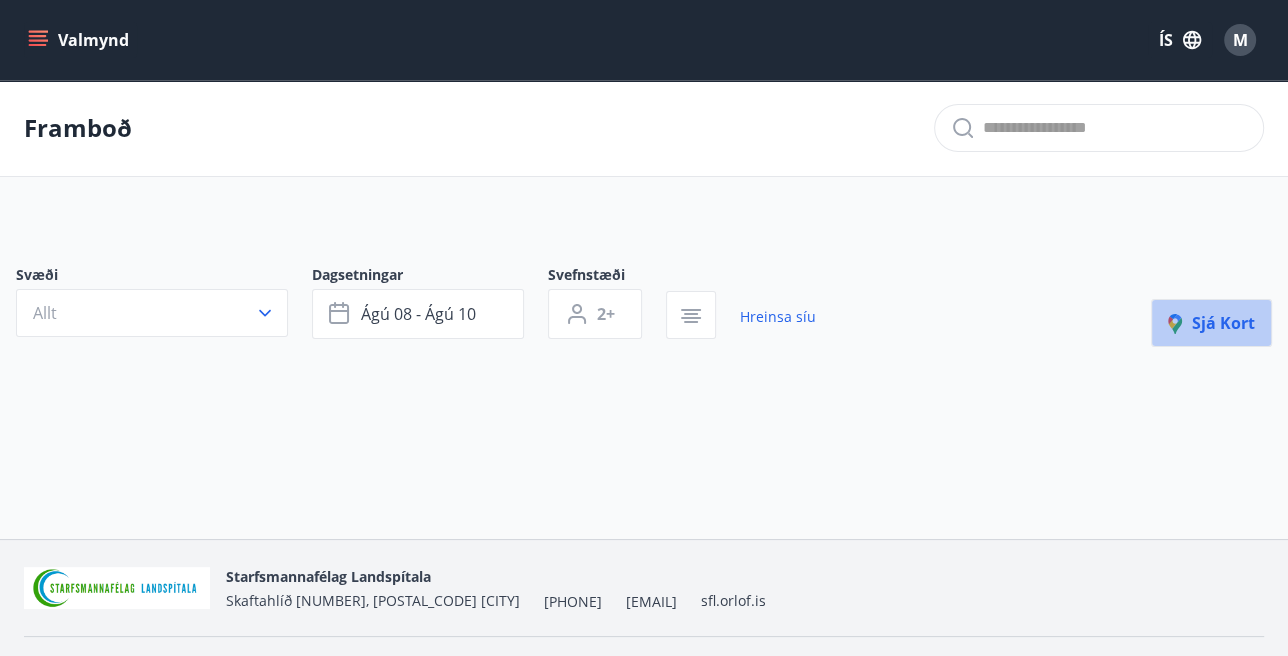 click on "Sjá kort" at bounding box center [1211, 323] 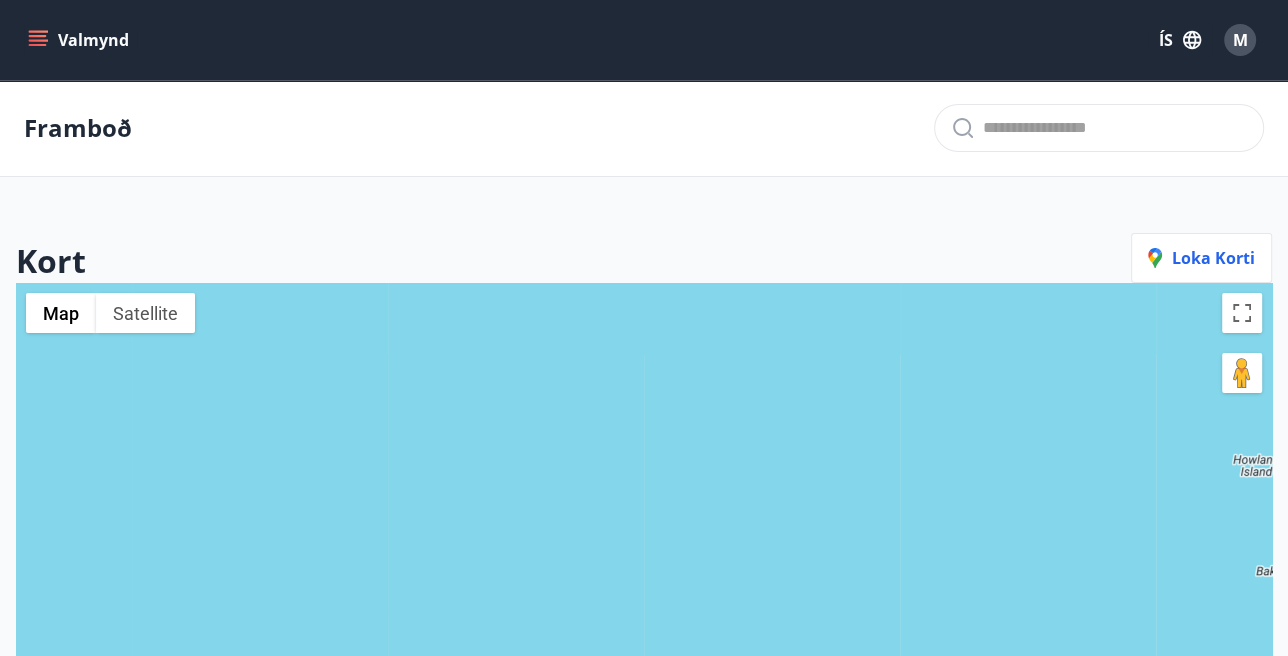 click on "Valmynd" at bounding box center (80, 40) 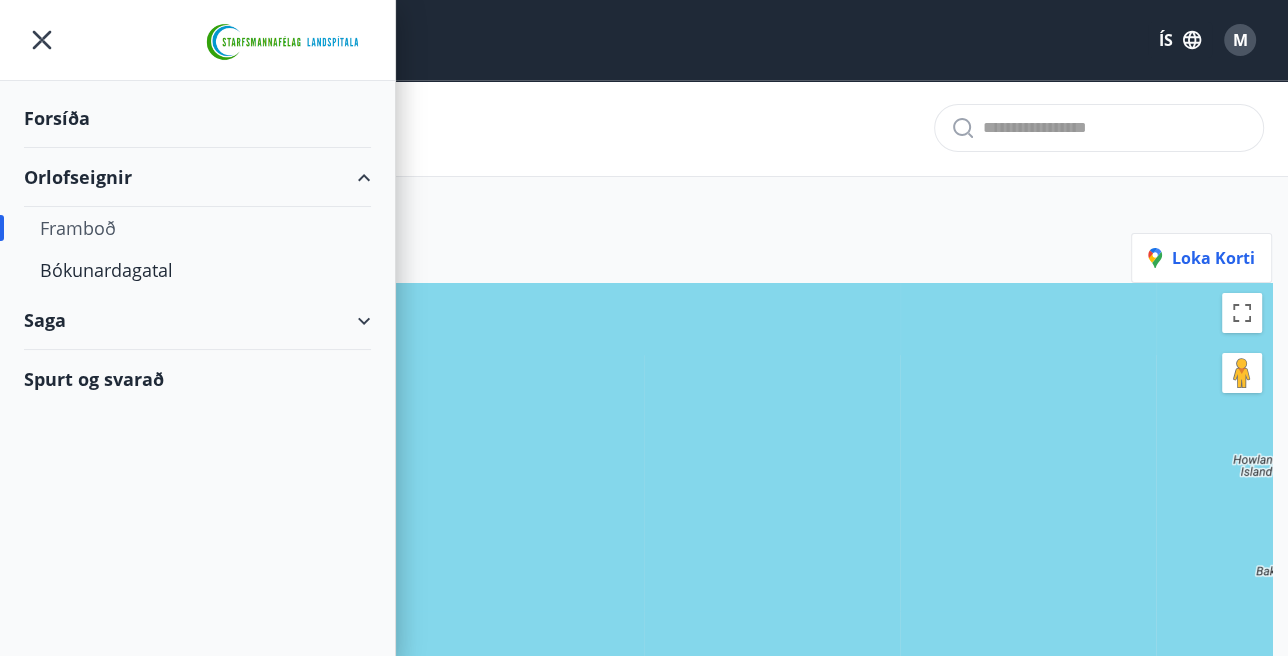click on "Orlofseignir" at bounding box center [197, 177] 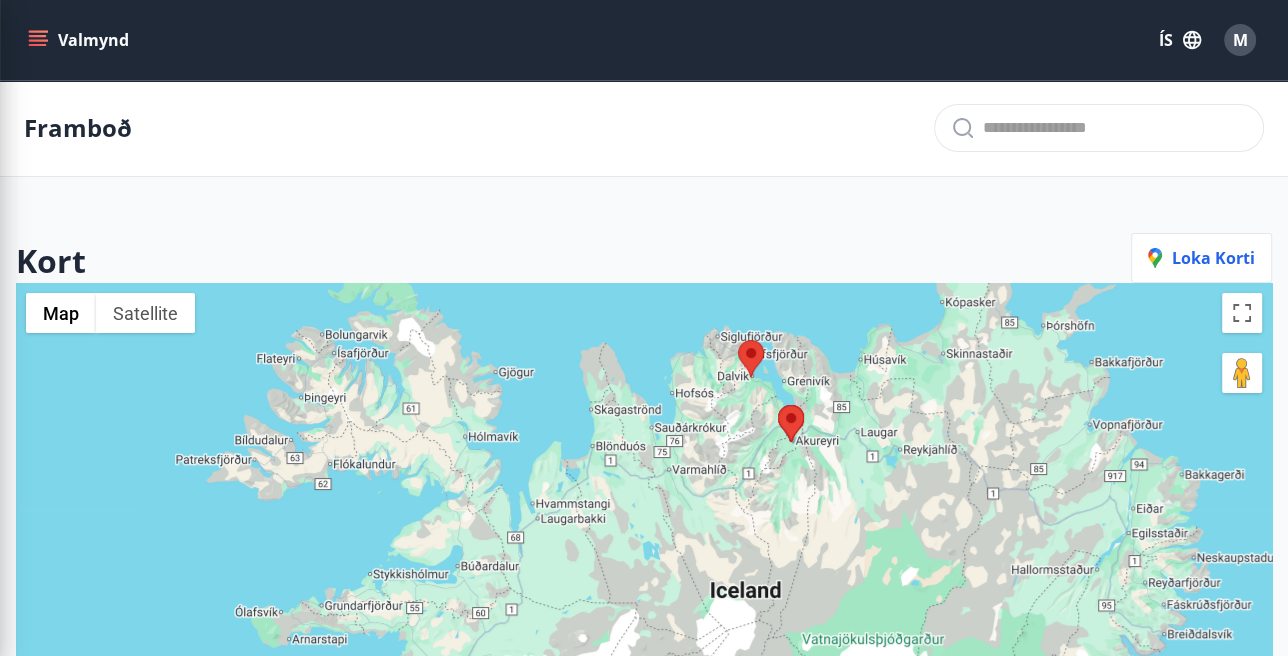 click at bounding box center [778, 405] 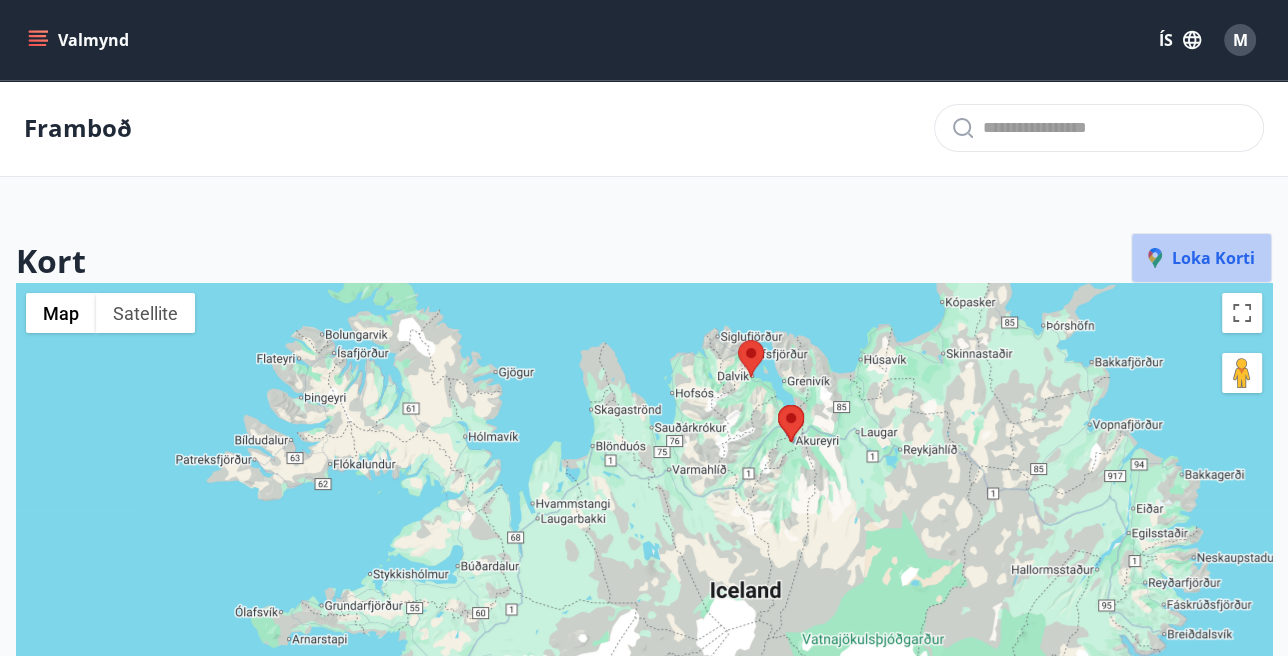 click on "Loka korti" at bounding box center [1201, 258] 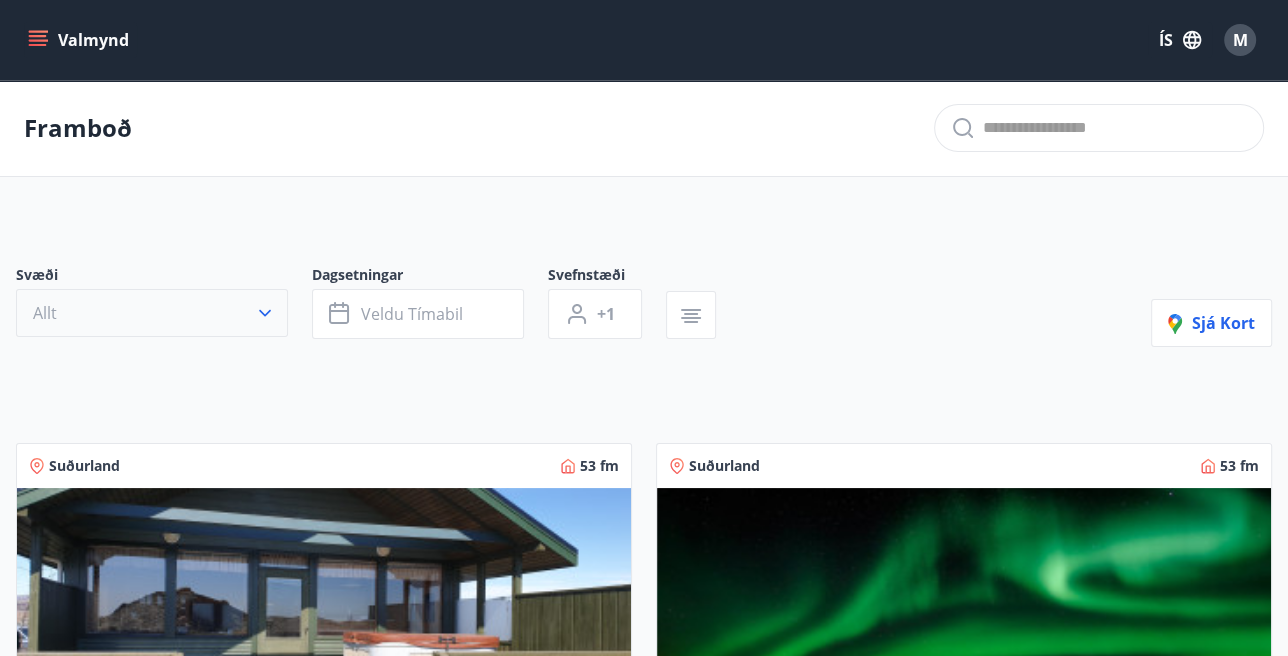 click on "Allt" at bounding box center [152, 313] 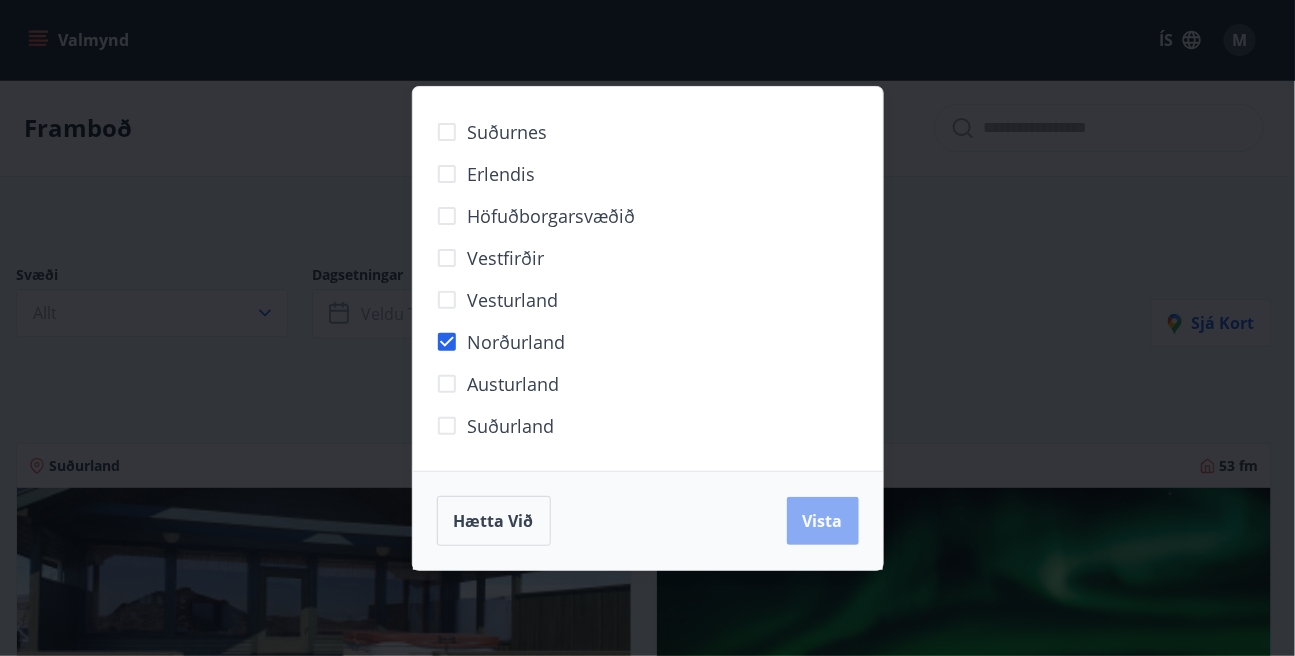 click on "Vista" at bounding box center (823, 521) 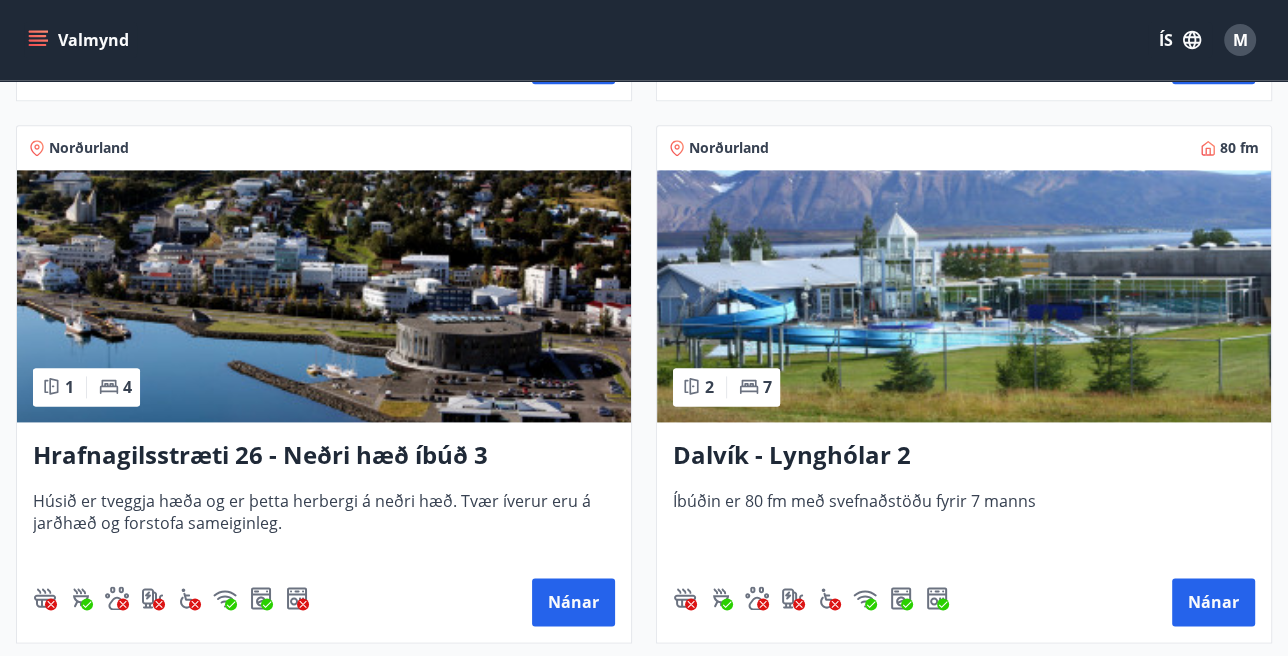 scroll, scrollTop: 2007, scrollLeft: 0, axis: vertical 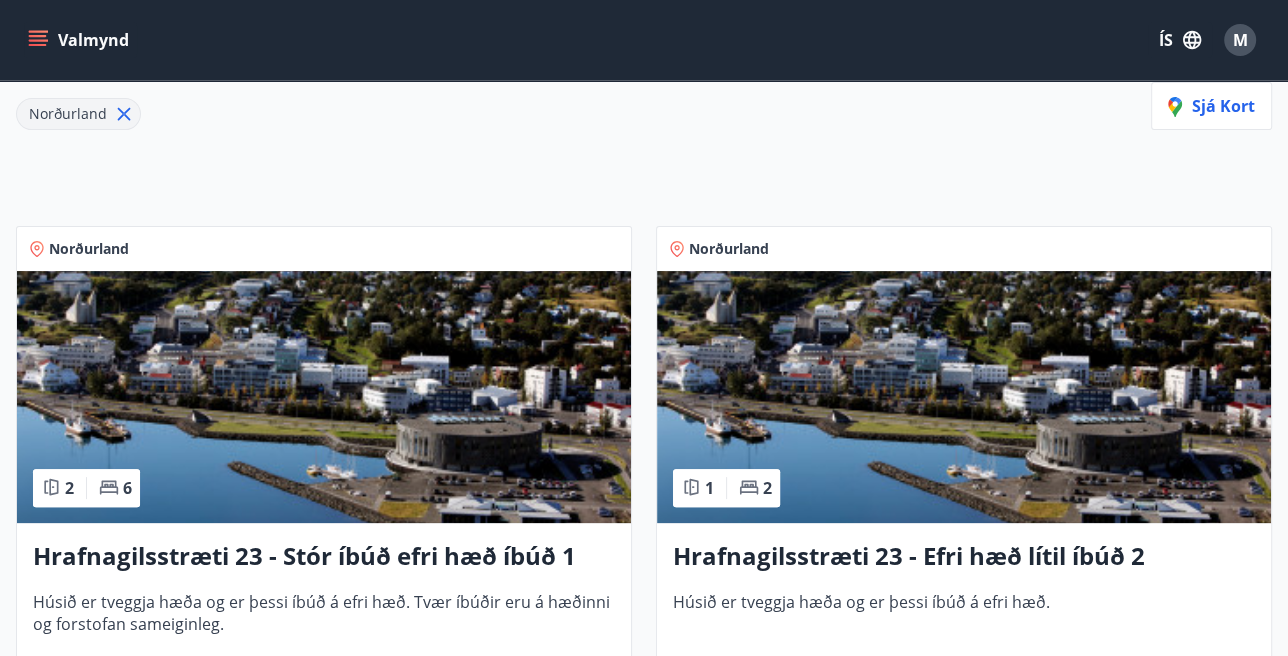 click on "Hrafnagilsstræti 23 - Efri hæð lítil íbúð 2" at bounding box center [964, 557] 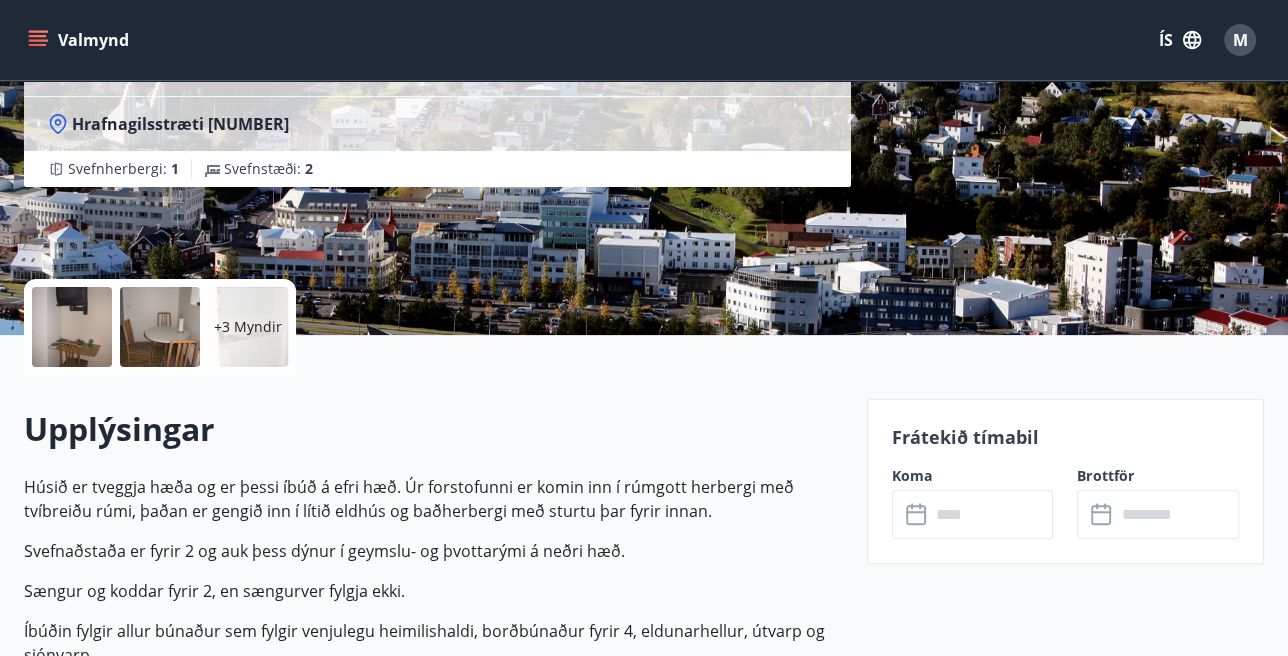 scroll, scrollTop: 0, scrollLeft: 0, axis: both 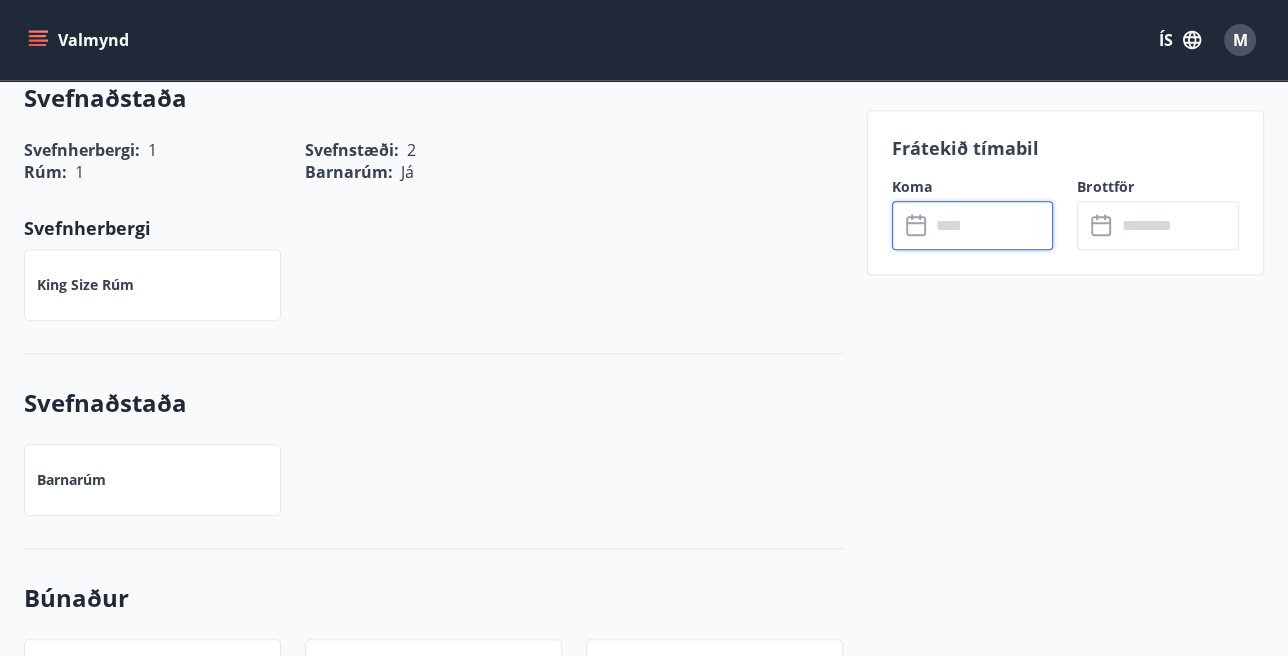 click at bounding box center (992, 225) 